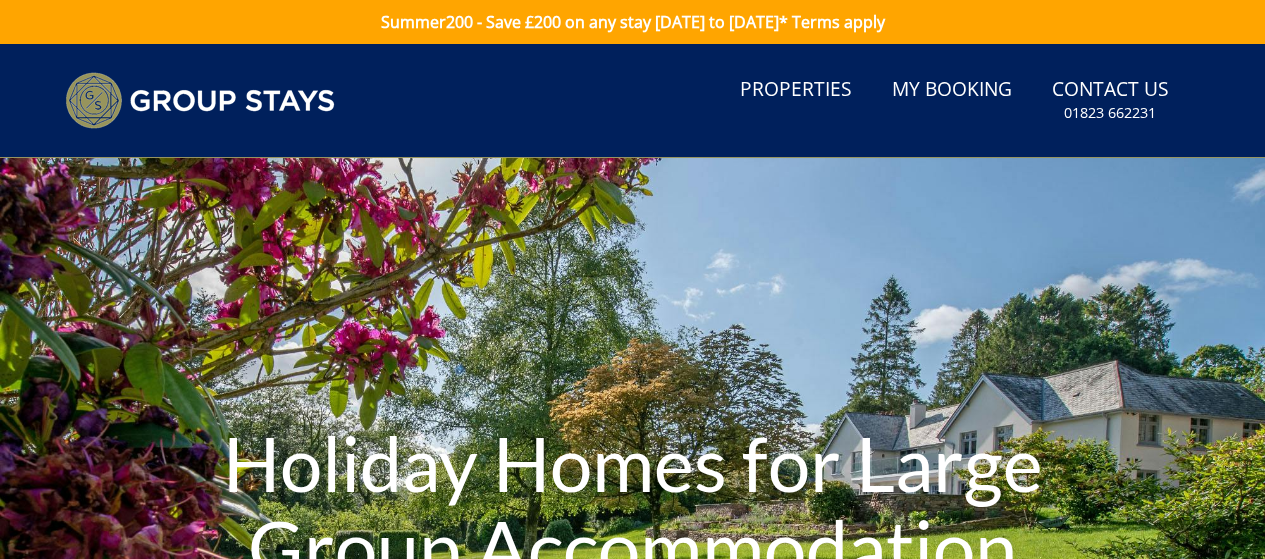 scroll, scrollTop: 0, scrollLeft: 0, axis: both 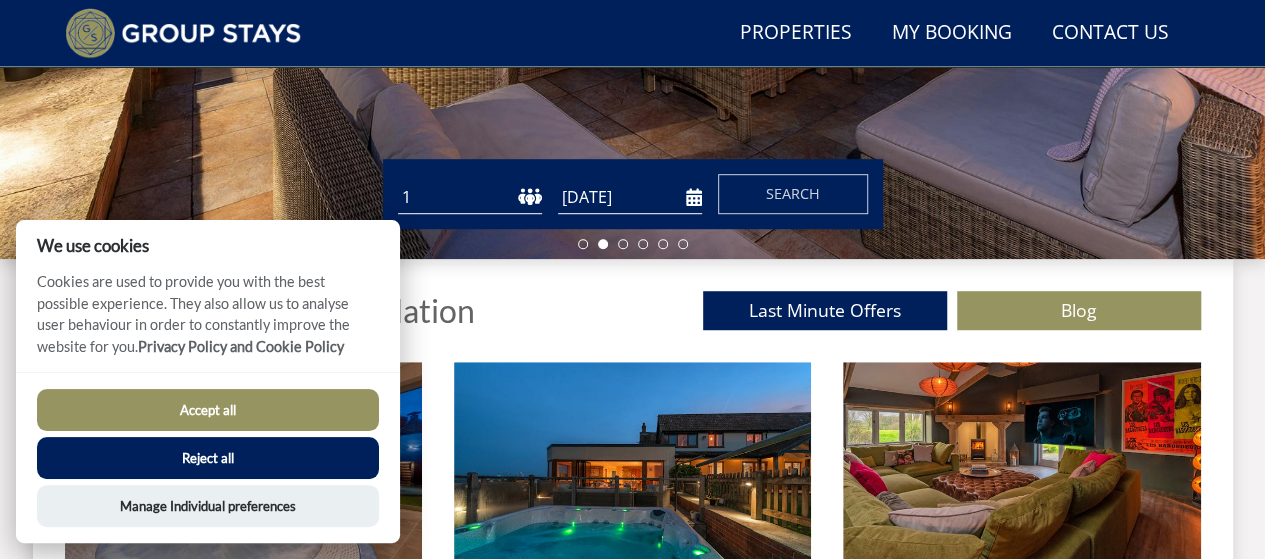 click on "Reject all" at bounding box center [208, 458] 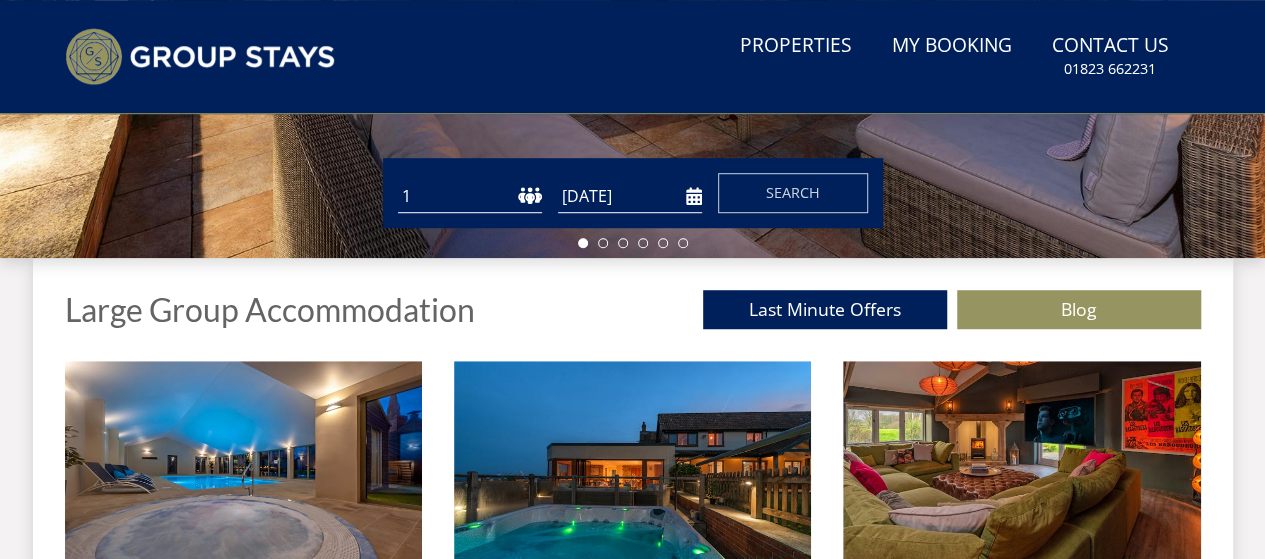 scroll, scrollTop: 0, scrollLeft: 0, axis: both 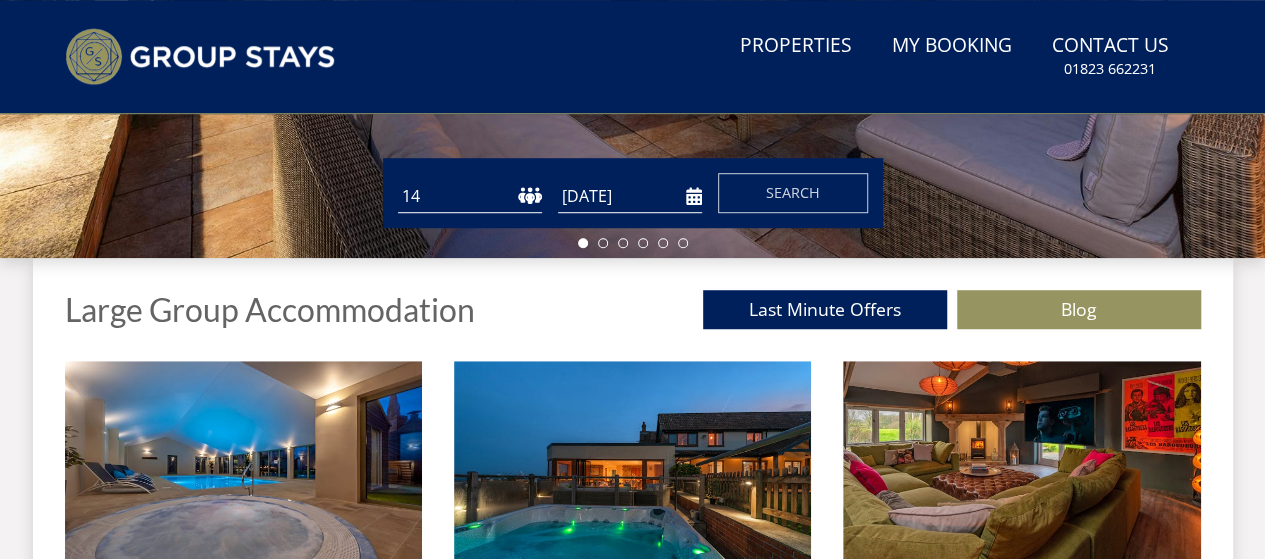 click on "1
2
3
4
5
6
7
8
9
10
11
12
13
14
15
16
17
18
19
20
21
22
23
24
25
26
27
28
29
30
31
32
33
34
35
36
37
38
39
40
41
42
43
44
45
46
47
48
49
50" at bounding box center (470, 196) 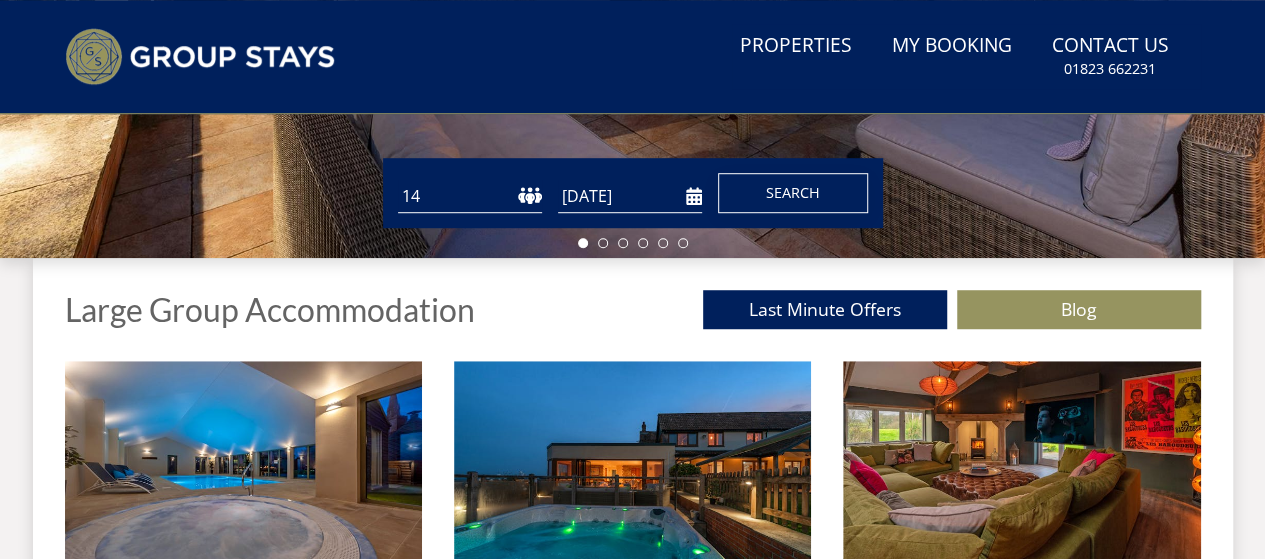 click on "Search" at bounding box center (793, 192) 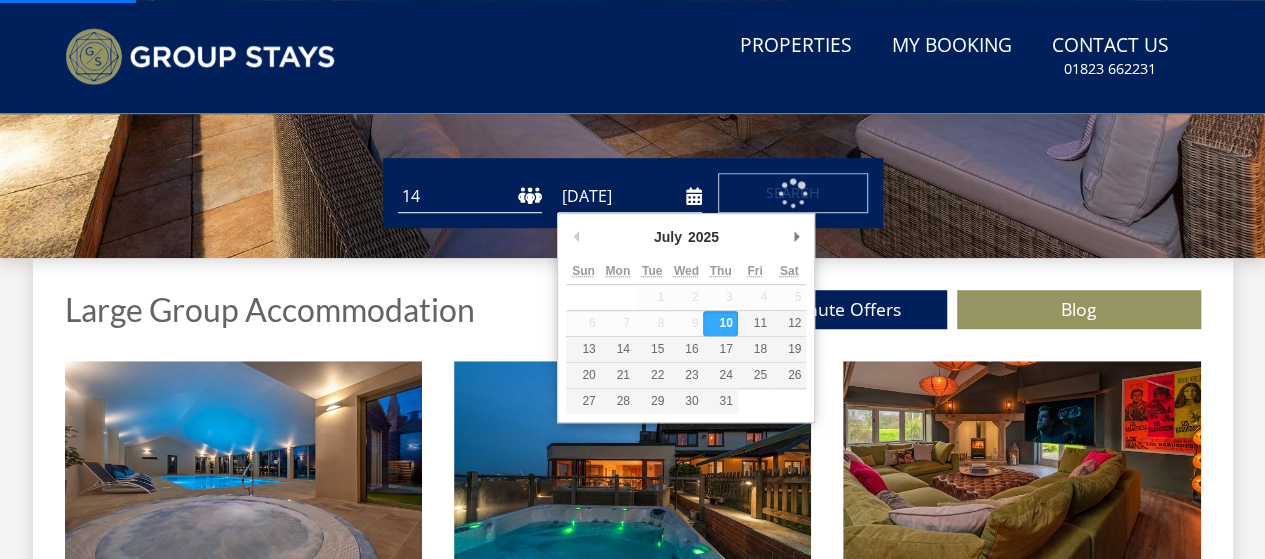 click on "[DATE]" at bounding box center (630, 196) 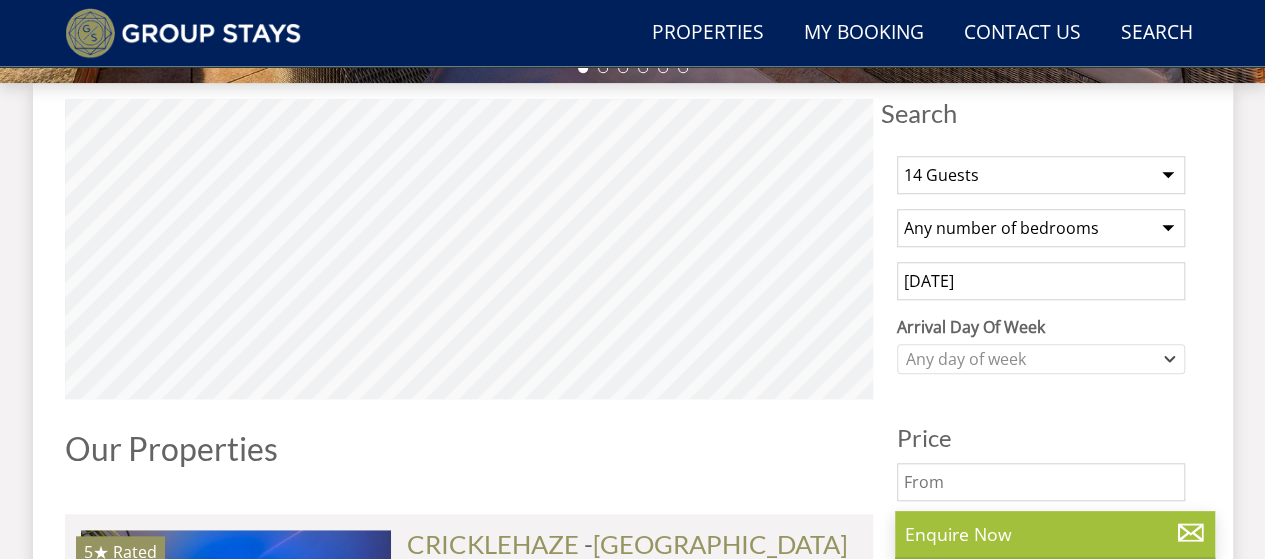 scroll, scrollTop: 724, scrollLeft: 0, axis: vertical 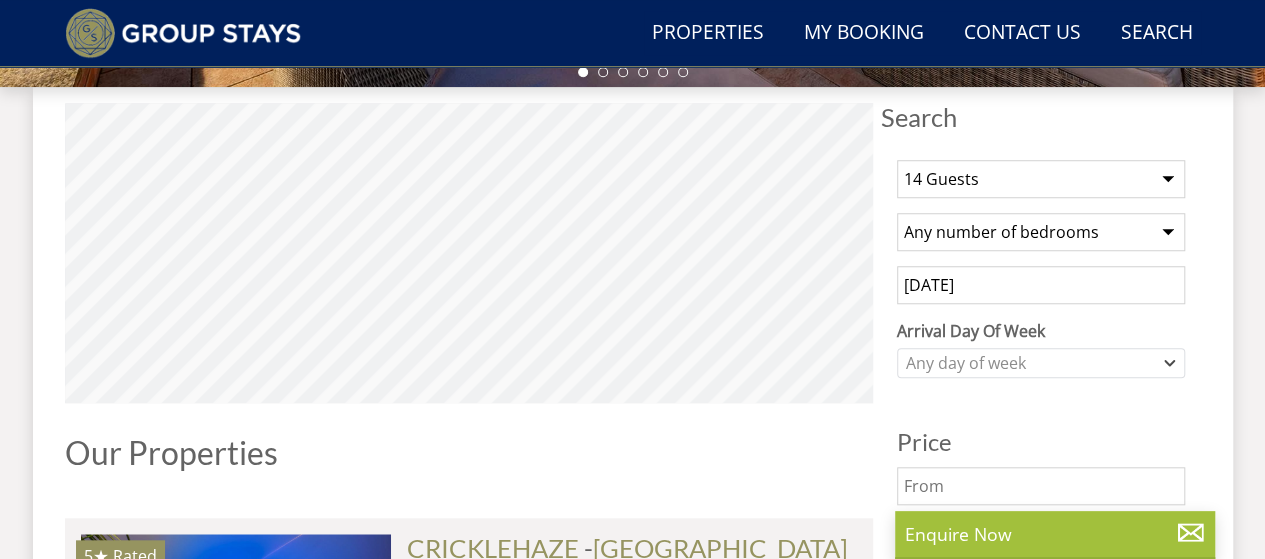 click on "[DATE]" at bounding box center [1041, 285] 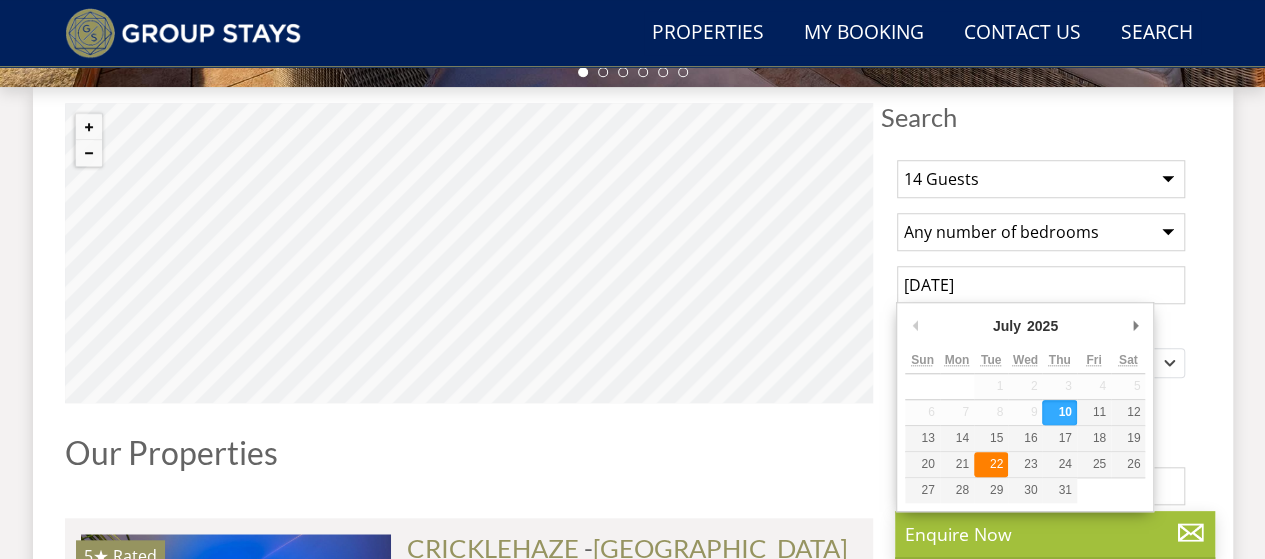 type on "22/07/2025" 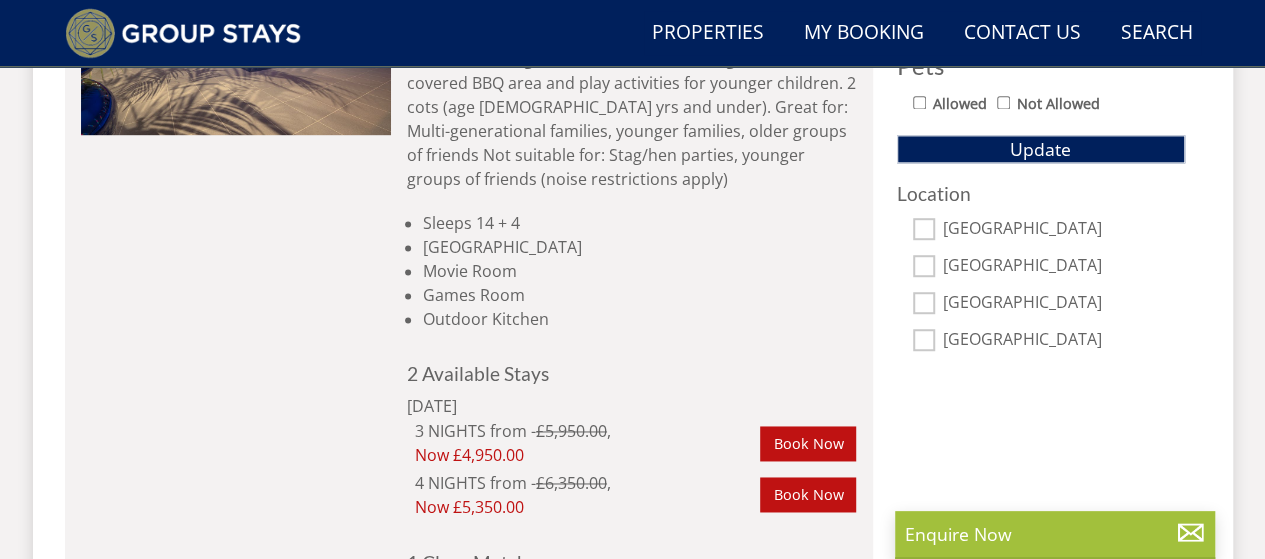 scroll, scrollTop: 1256, scrollLeft: 0, axis: vertical 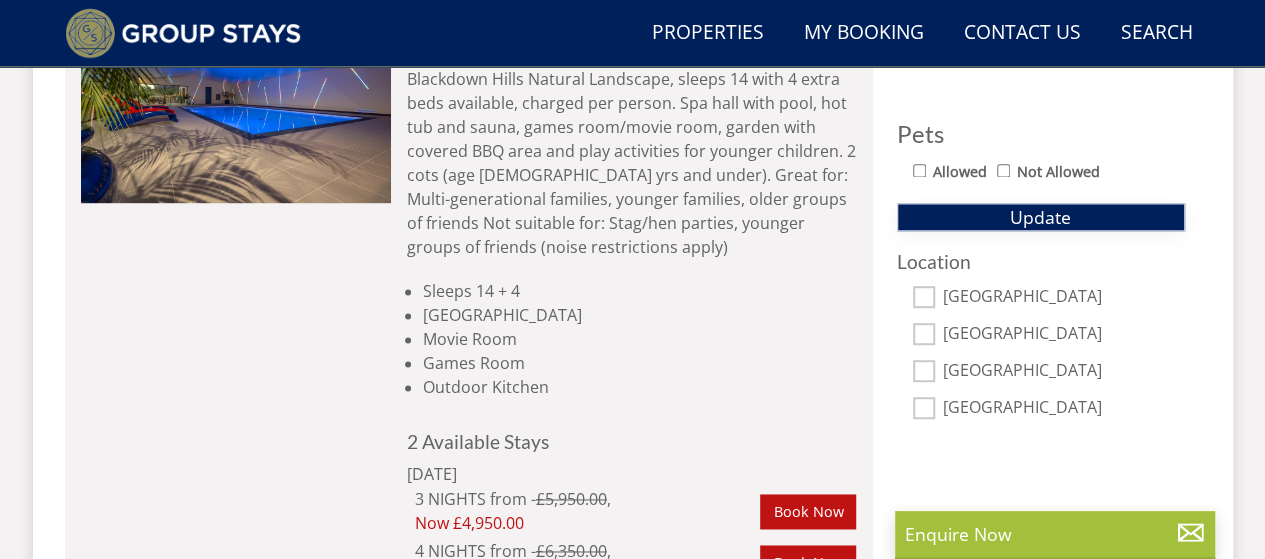 click on "Update" at bounding box center [1040, 217] 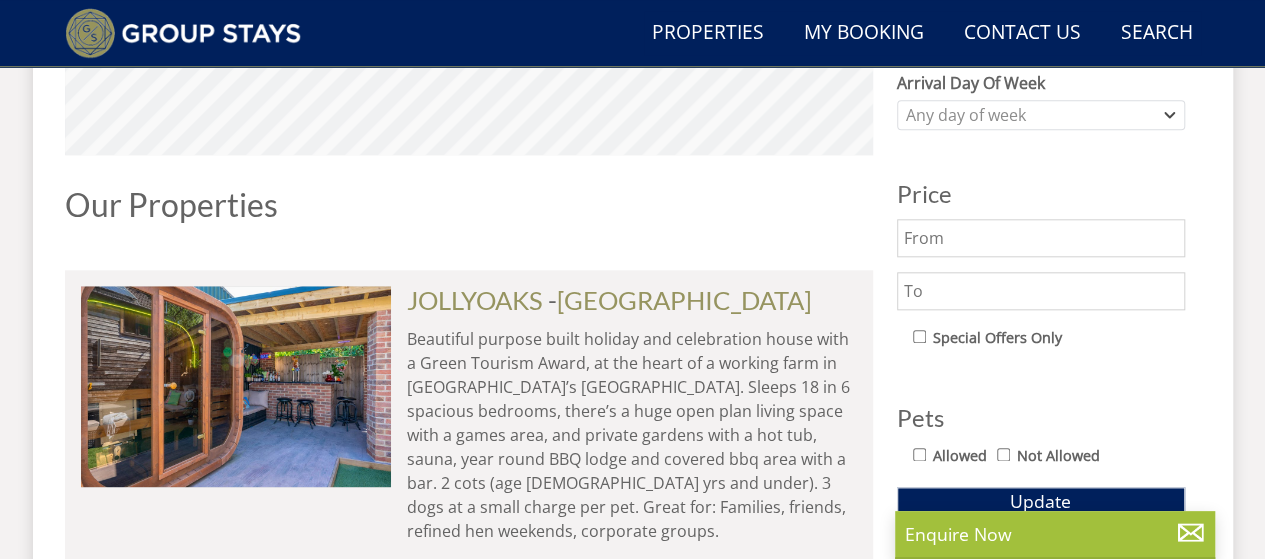 scroll, scrollTop: 890, scrollLeft: 0, axis: vertical 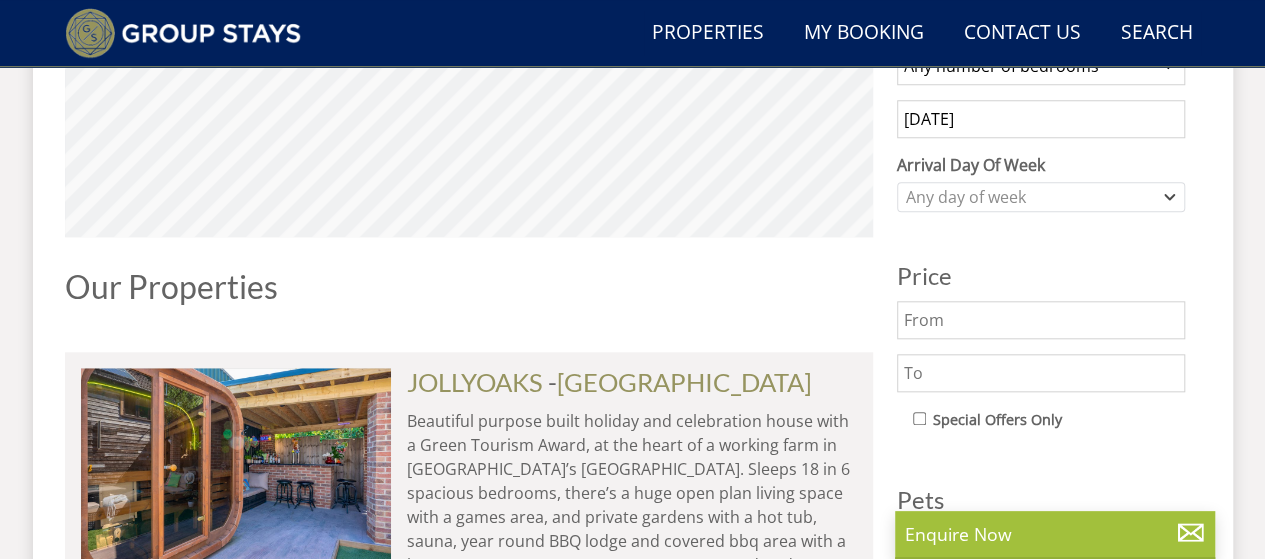 click at bounding box center (1041, 320) 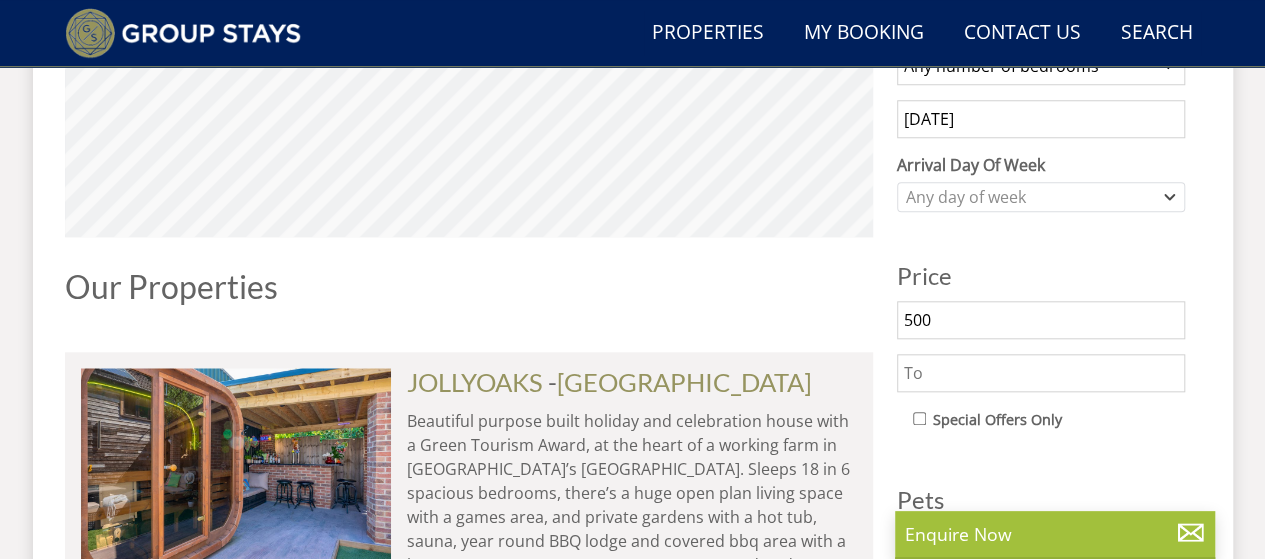 type on "500" 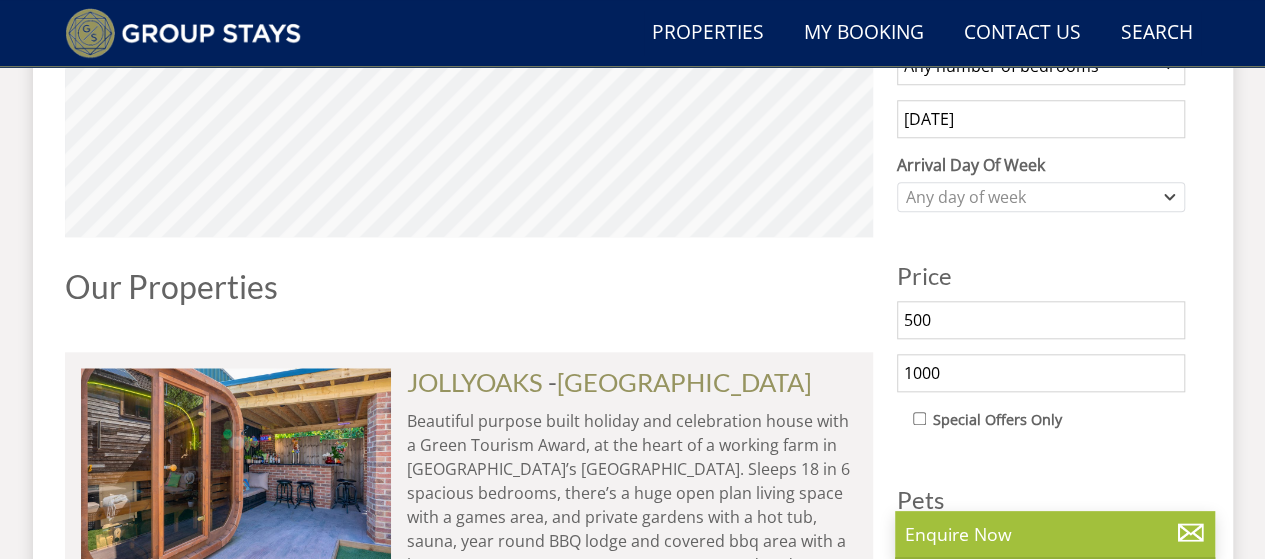 type on "1000" 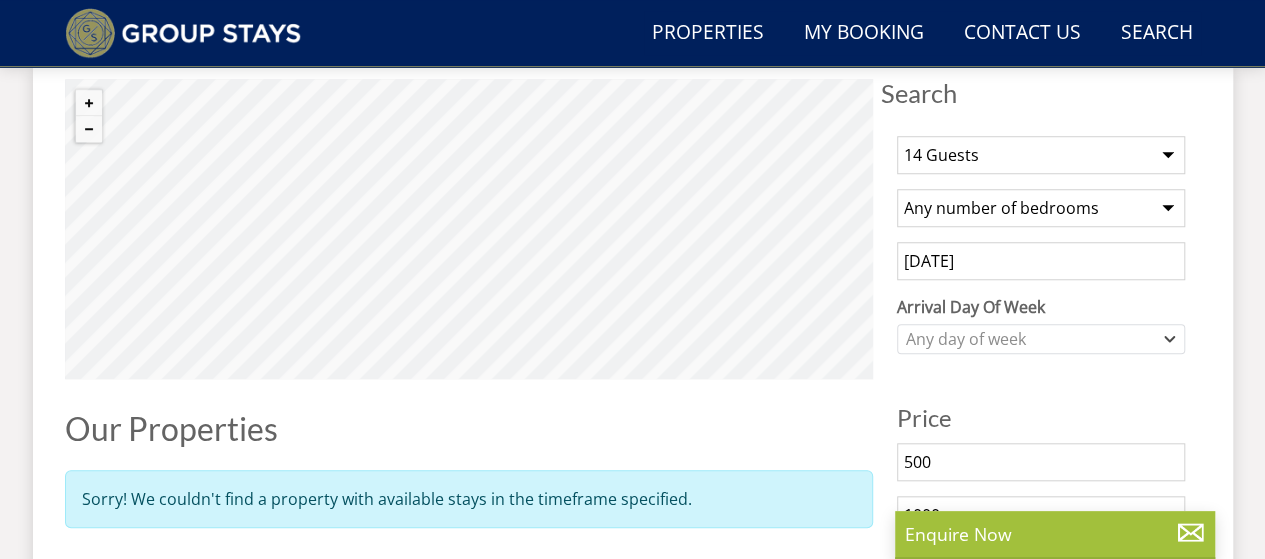 scroll, scrollTop: 760, scrollLeft: 0, axis: vertical 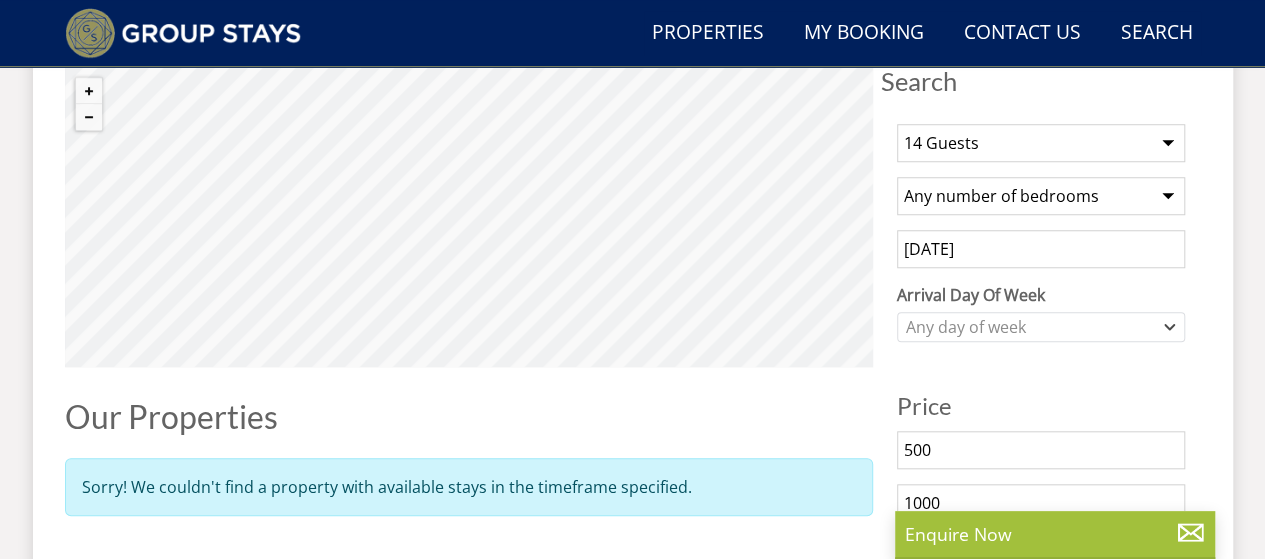 click on "Any number of bedrooms
4 Bedrooms
5 Bedrooms
6 Bedrooms
7 Bedrooms
8 Bedrooms
9 Bedrooms
10 Bedrooms
11 Bedrooms
12 Bedrooms
13 Bedrooms
14 Bedrooms
15 Bedrooms
16 Bedrooms" at bounding box center (1041, 196) 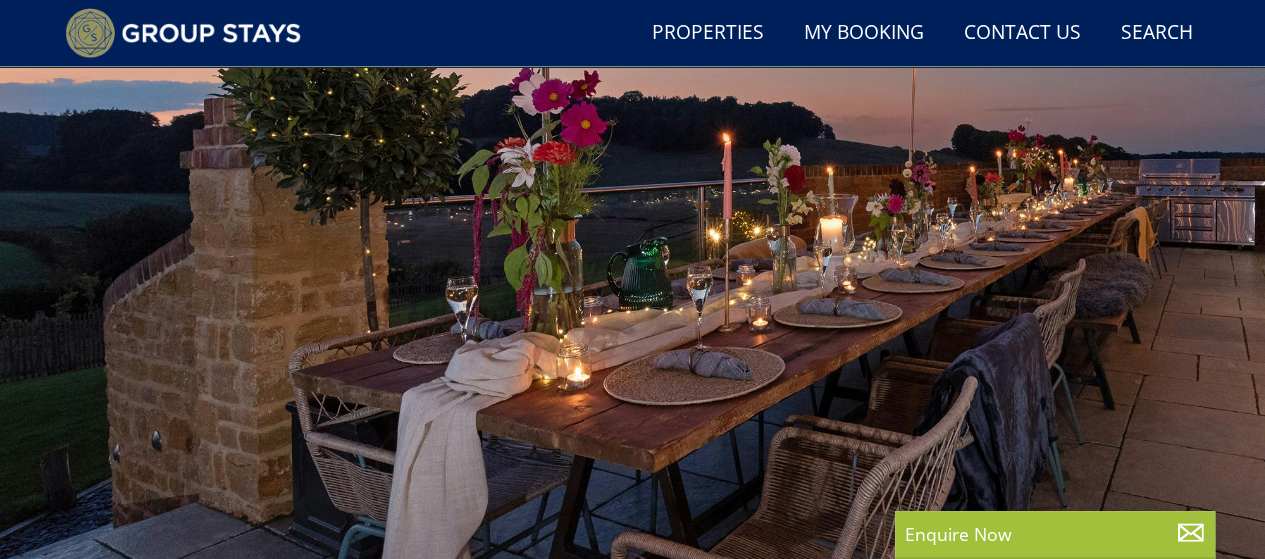 scroll, scrollTop: 42, scrollLeft: 0, axis: vertical 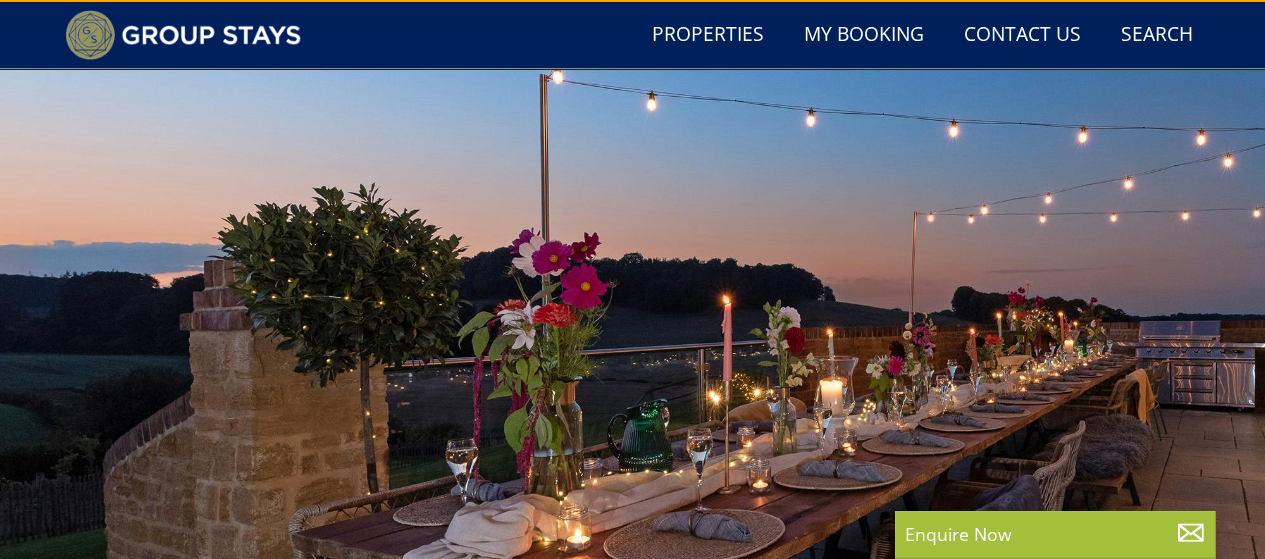 select on "14" 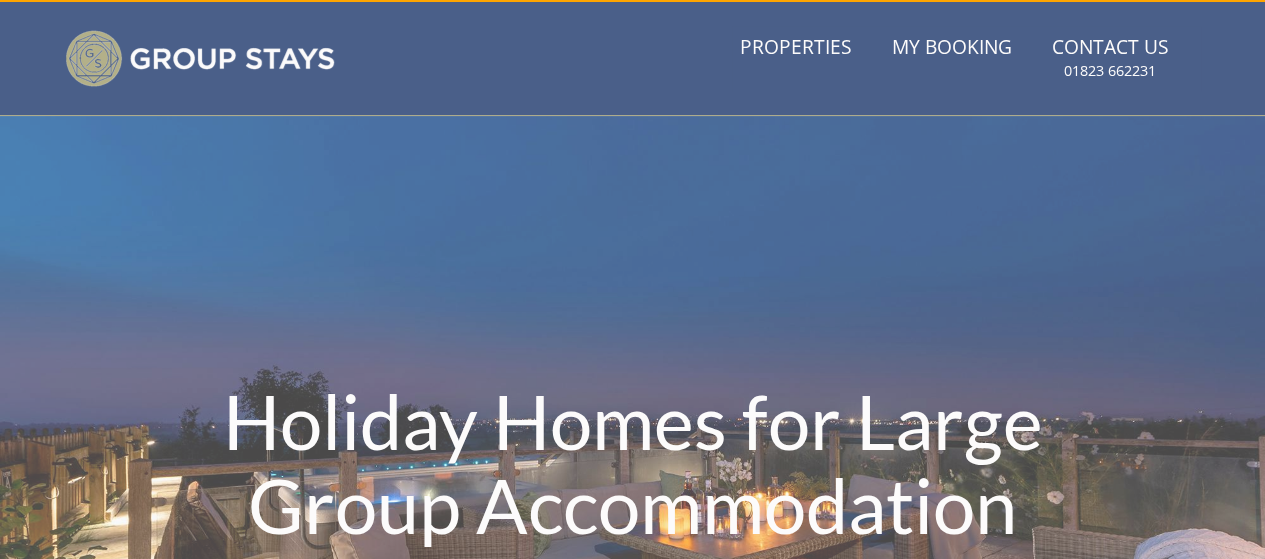 scroll, scrollTop: 0, scrollLeft: 0, axis: both 